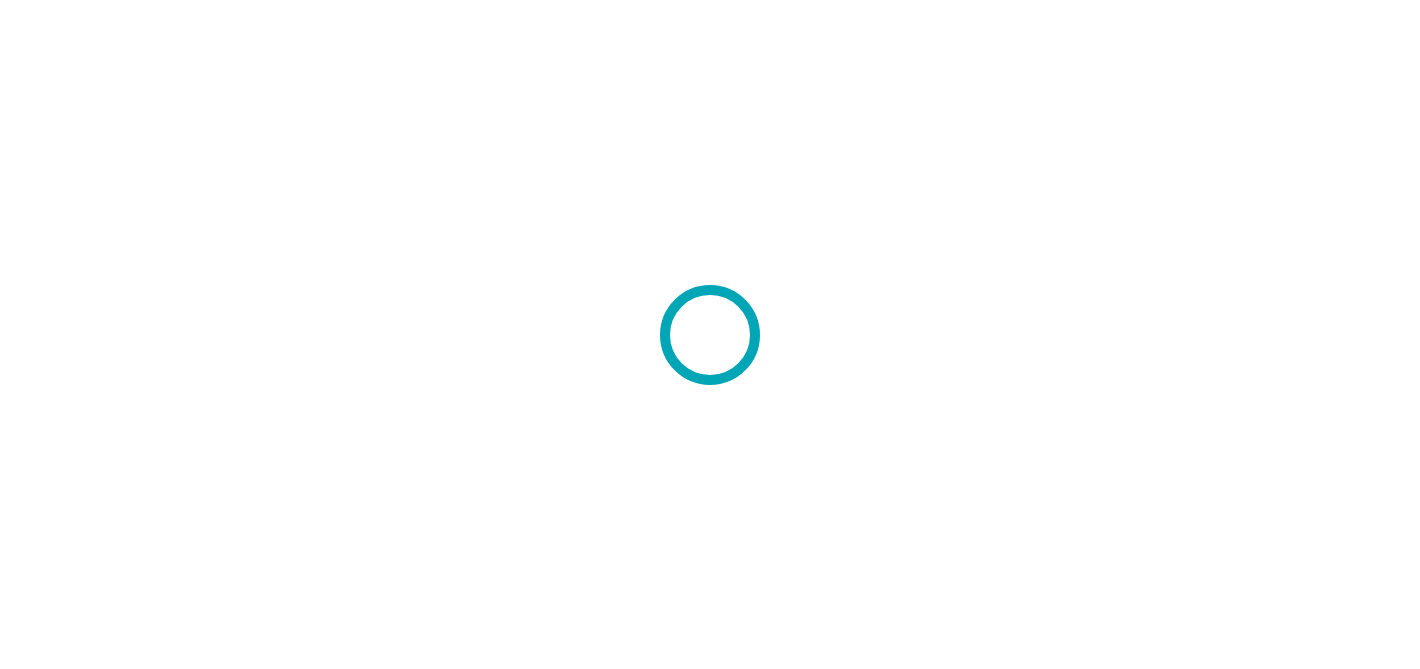 scroll, scrollTop: 0, scrollLeft: 0, axis: both 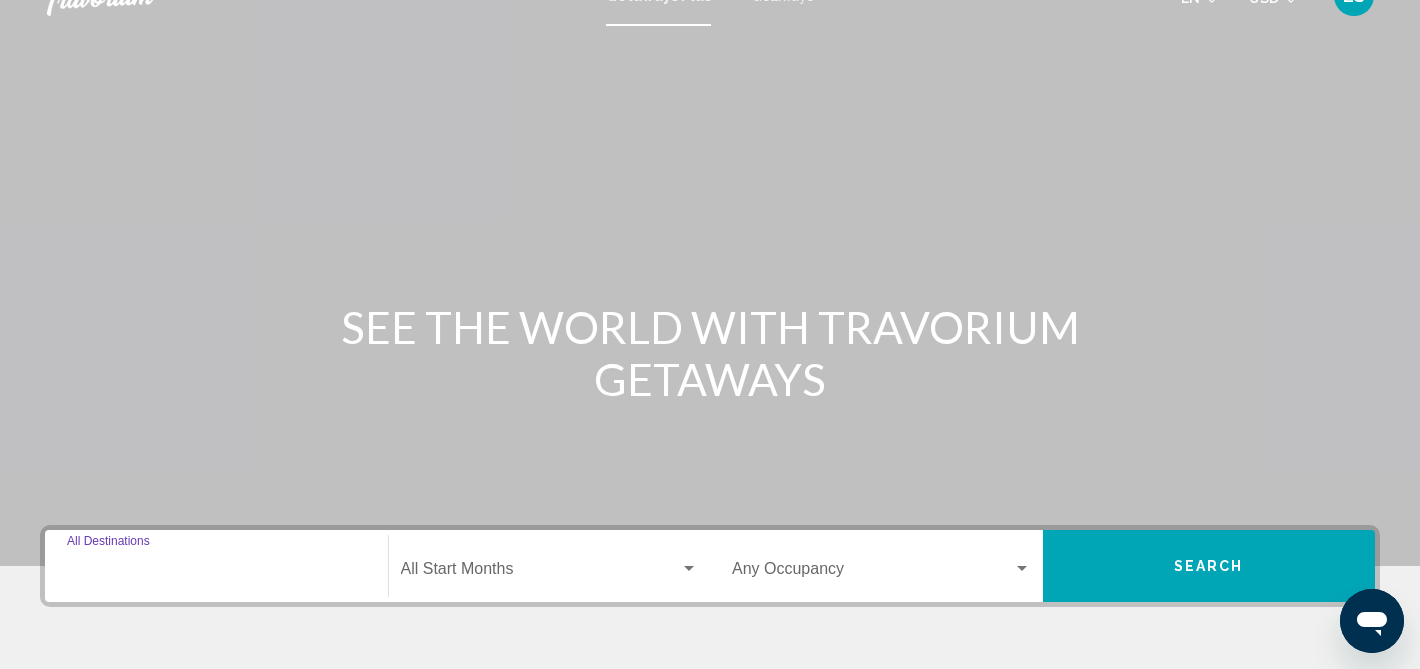 click on "Destination All Destinations" at bounding box center [216, 573] 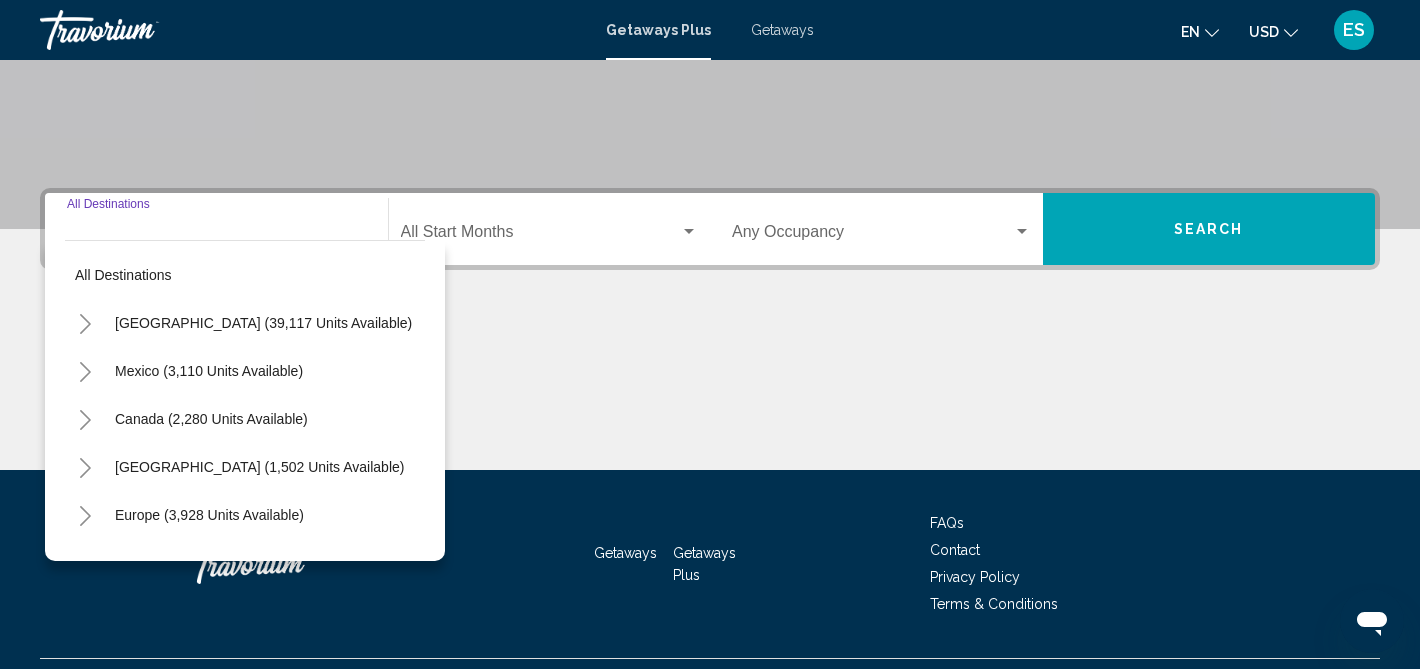 scroll, scrollTop: 417, scrollLeft: 0, axis: vertical 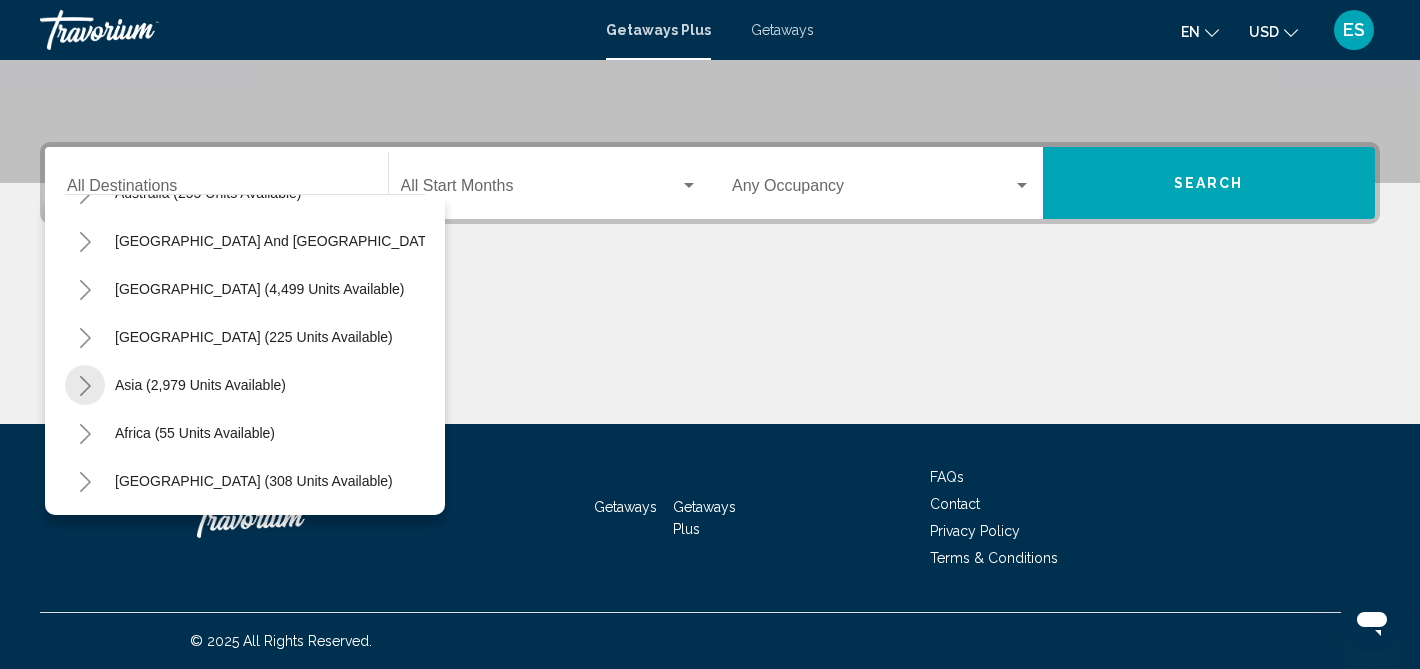 click 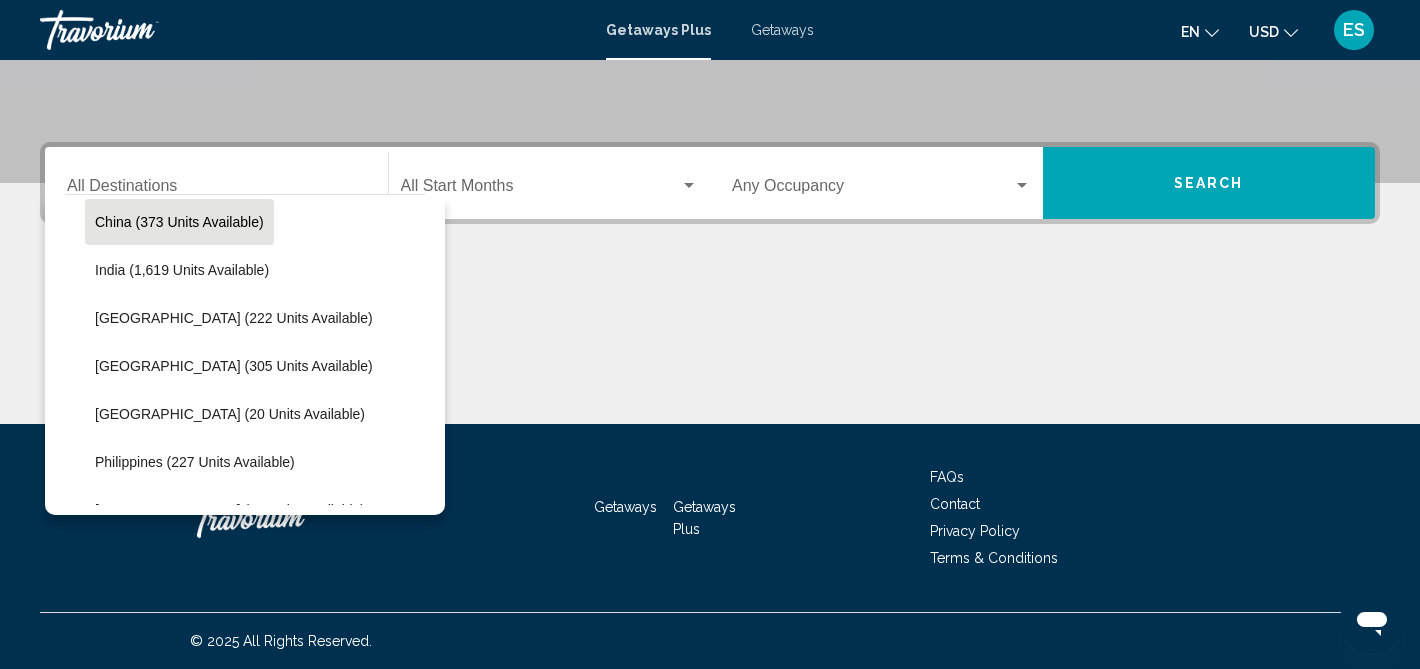 scroll, scrollTop: 804, scrollLeft: 0, axis: vertical 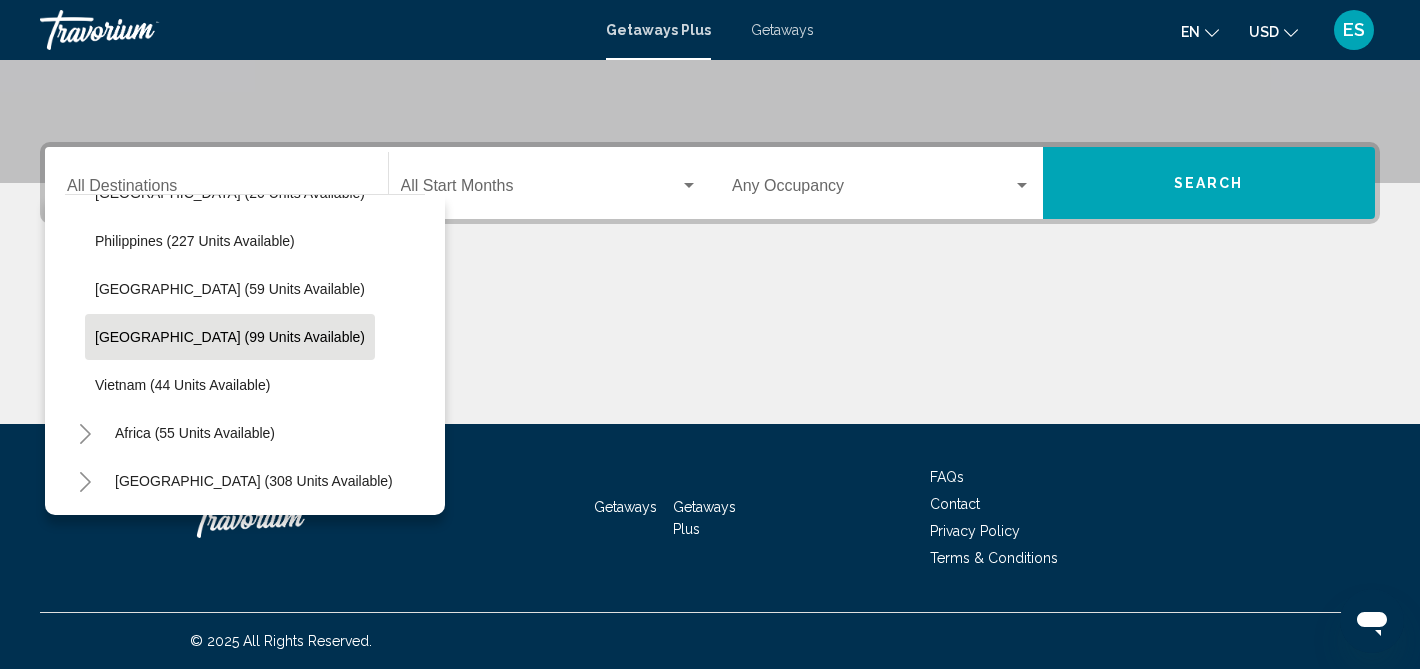 click on "[GEOGRAPHIC_DATA] (99 units available)" 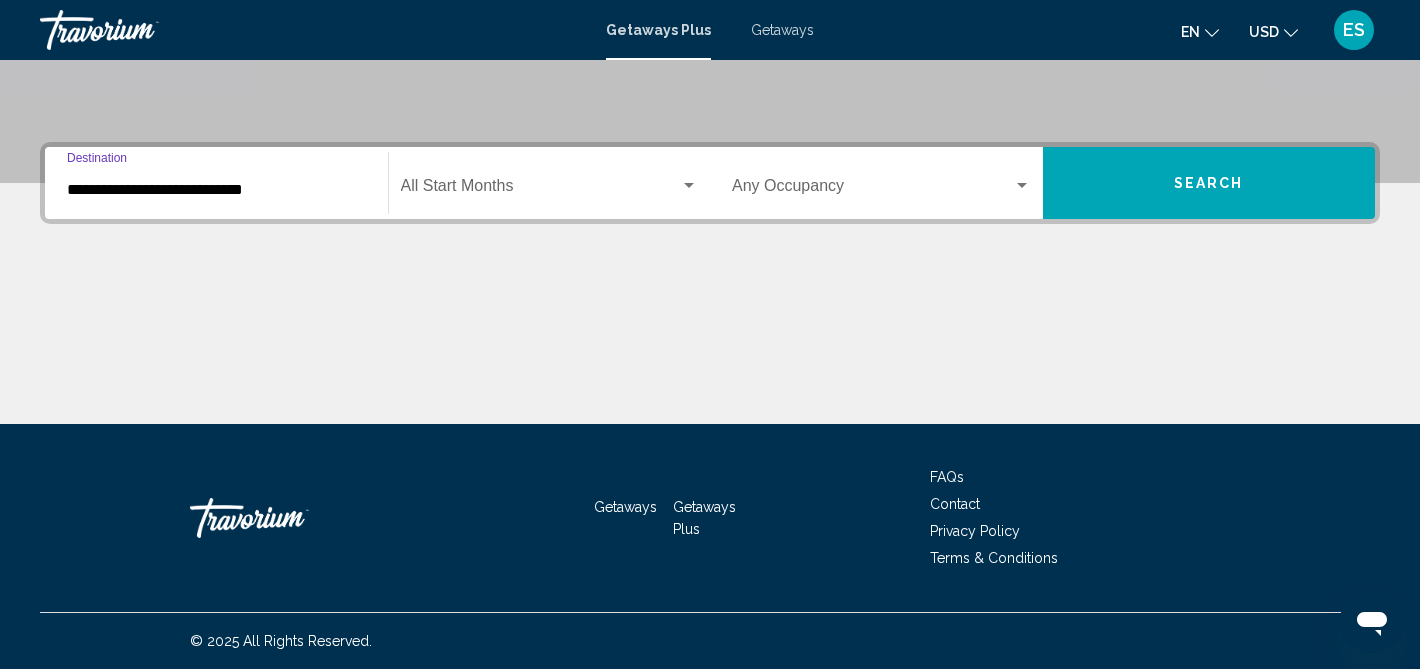 click at bounding box center (541, 190) 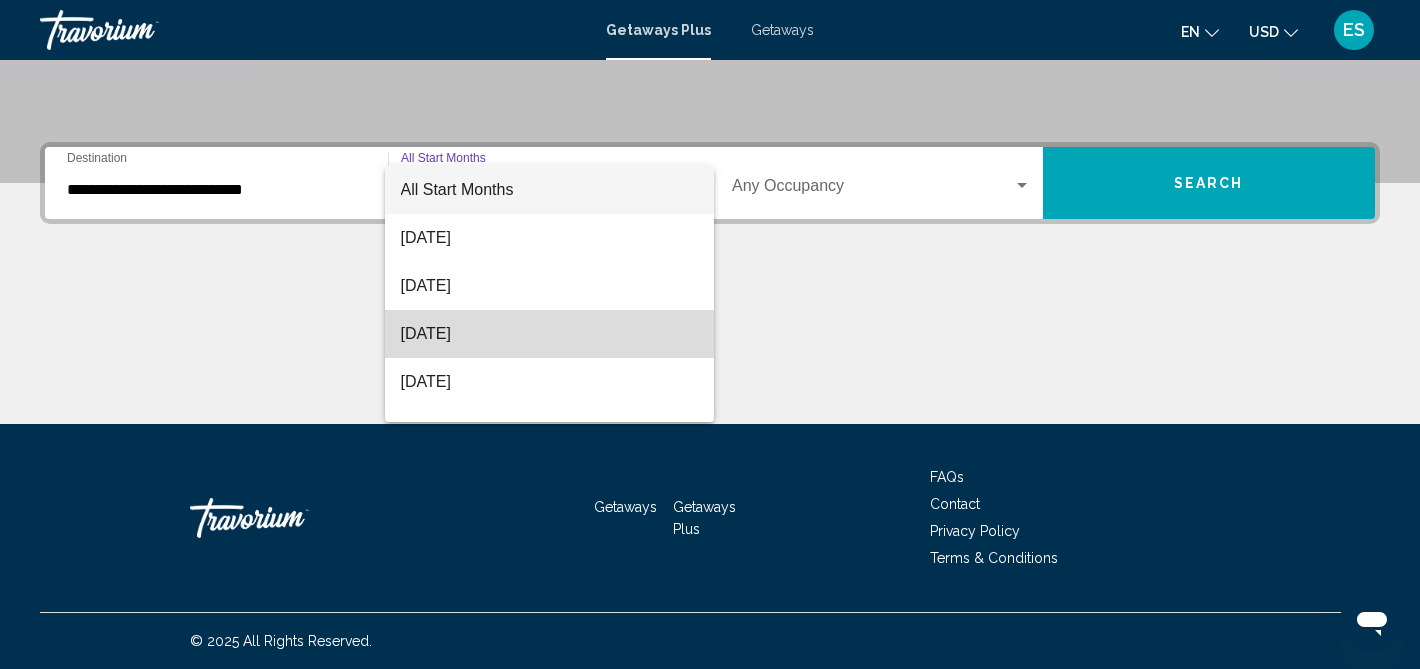 click on "[DATE]" at bounding box center [550, 334] 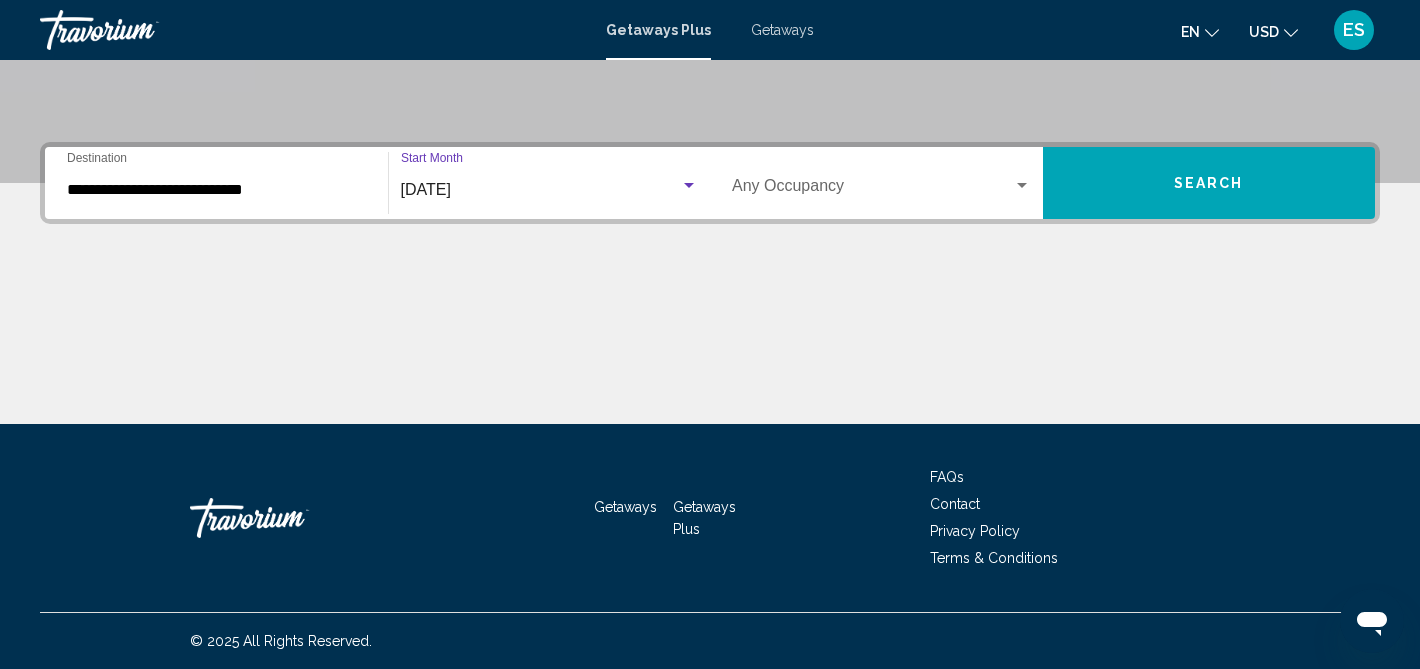 click on "Search" at bounding box center [1209, 183] 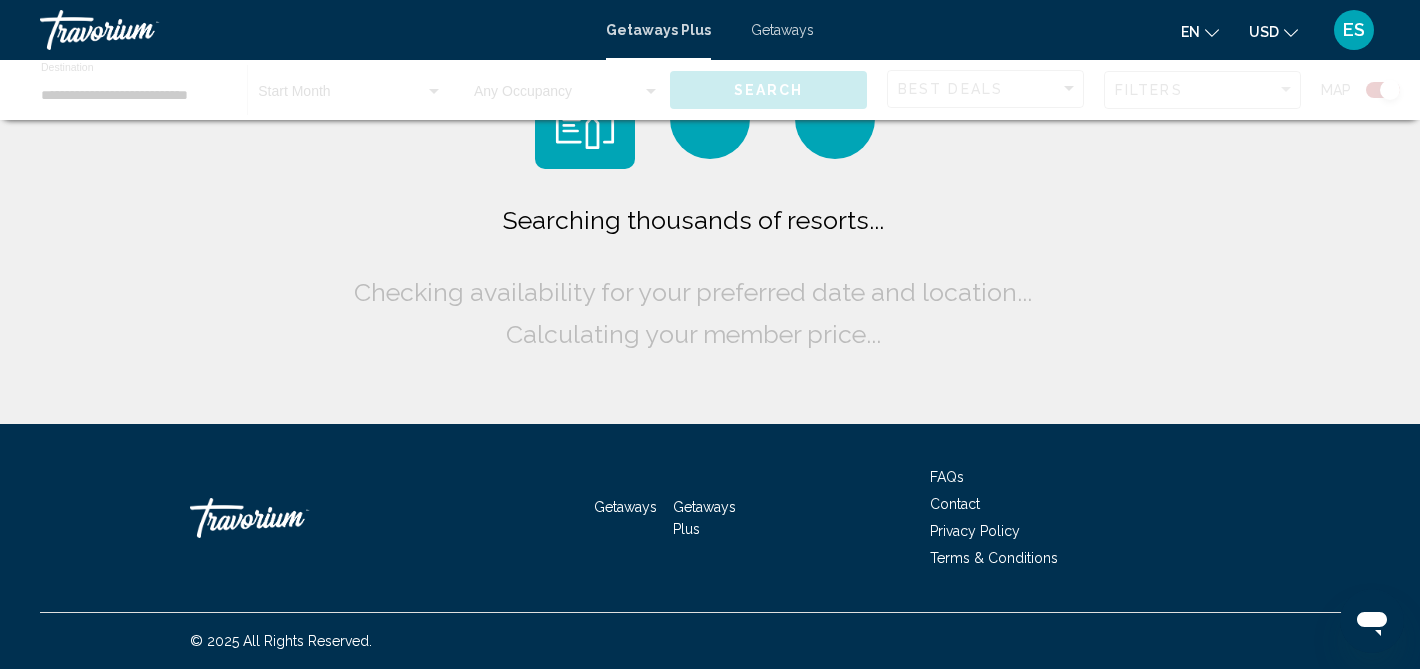scroll, scrollTop: 0, scrollLeft: 0, axis: both 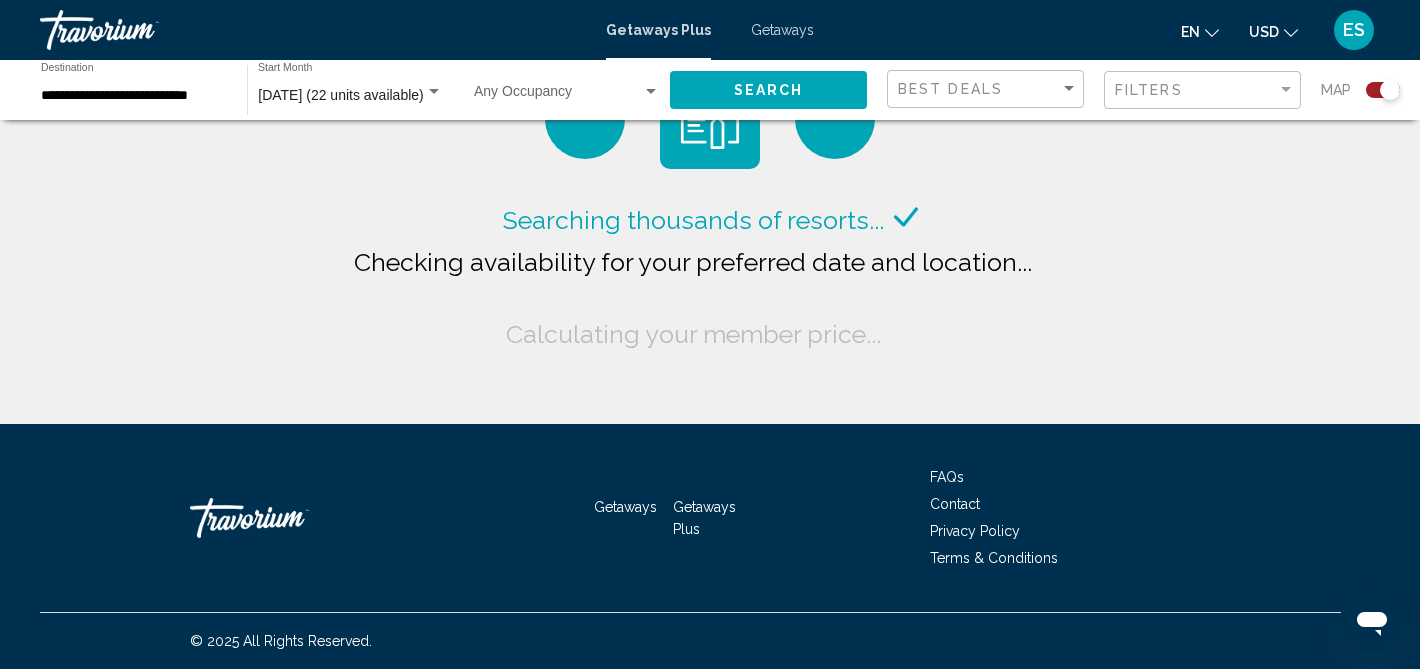 click on "USD" 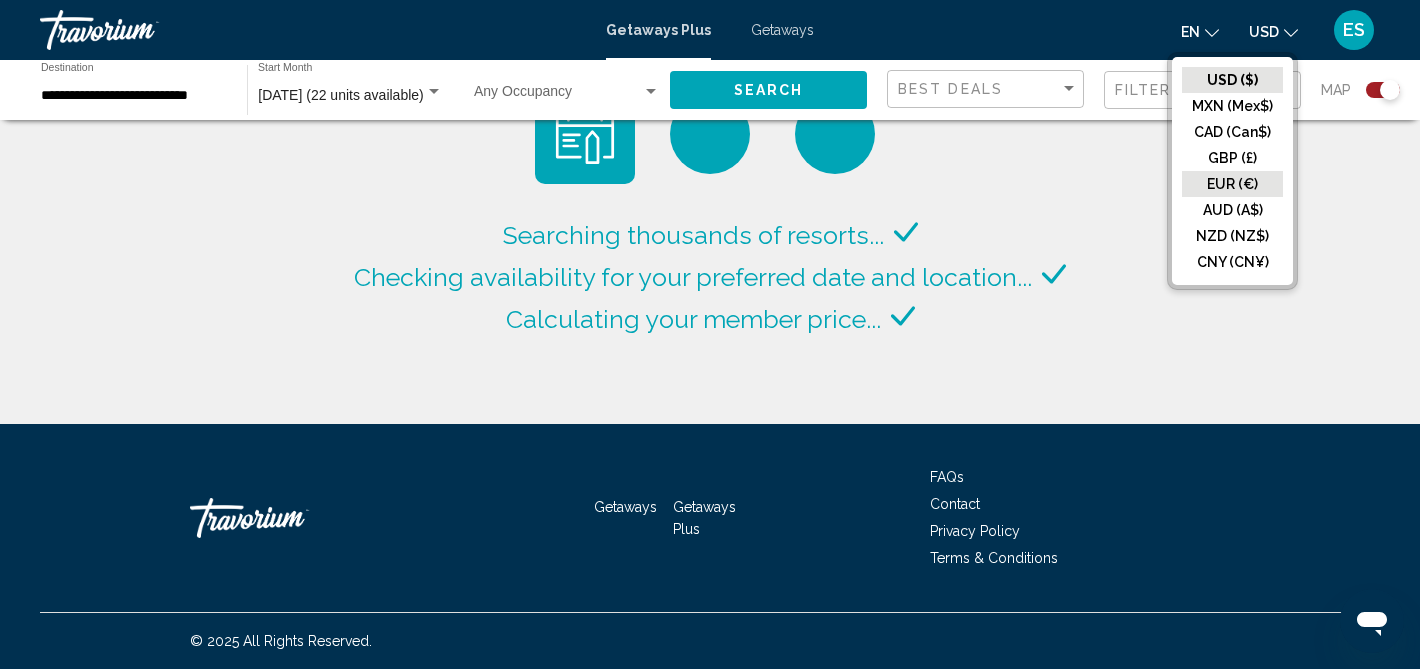 click on "EUR (€)" 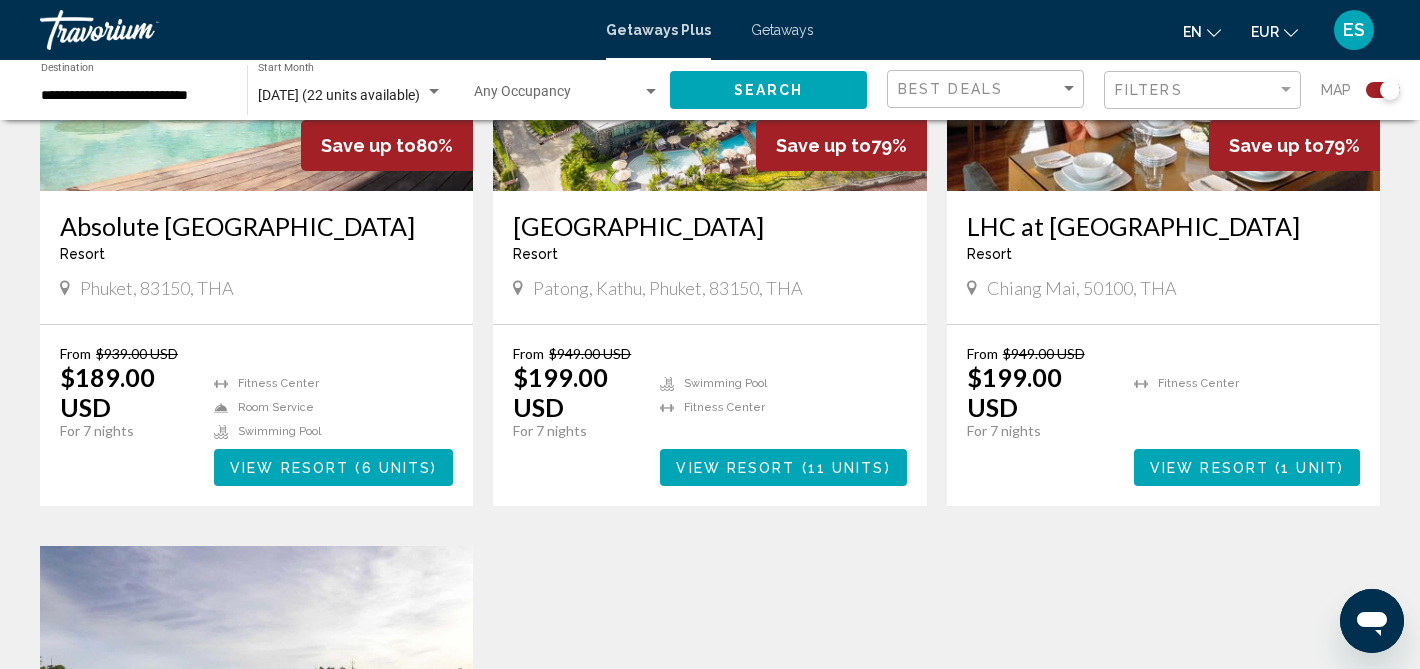 scroll, scrollTop: 915, scrollLeft: 0, axis: vertical 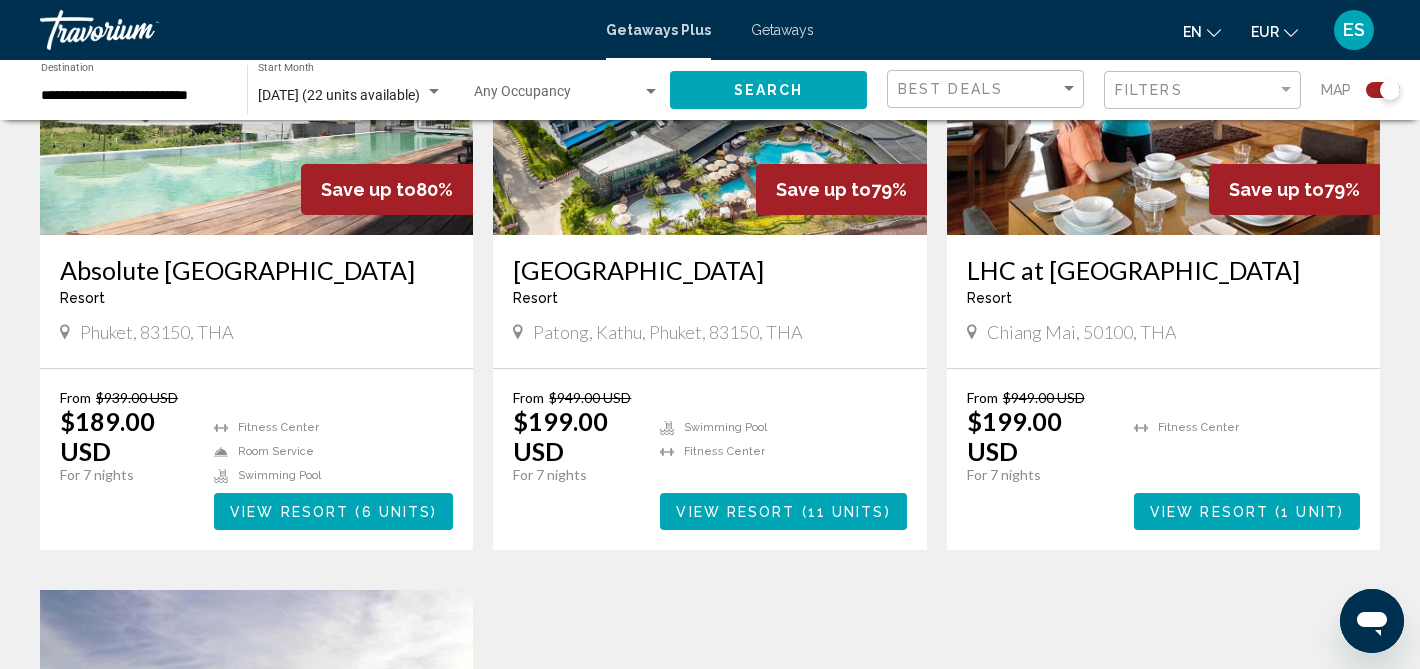 click on "Getaways Plus" at bounding box center [658, 30] 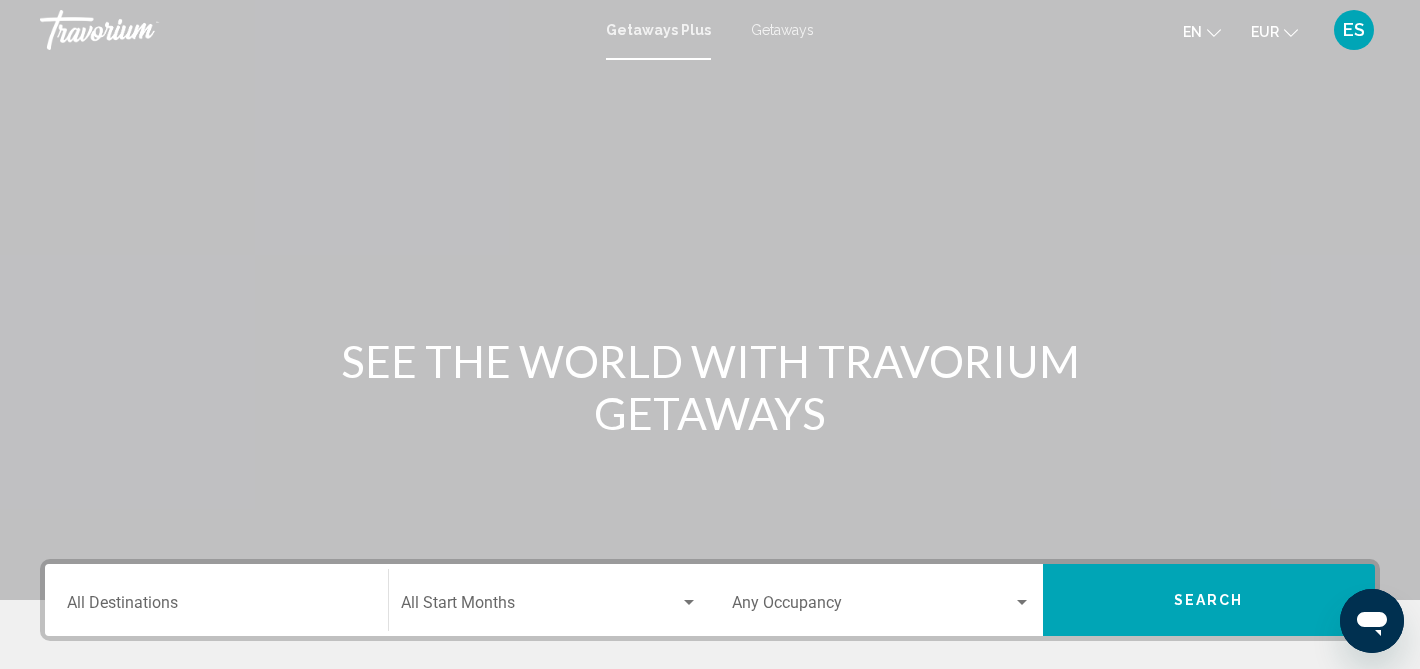 click on "EUR" 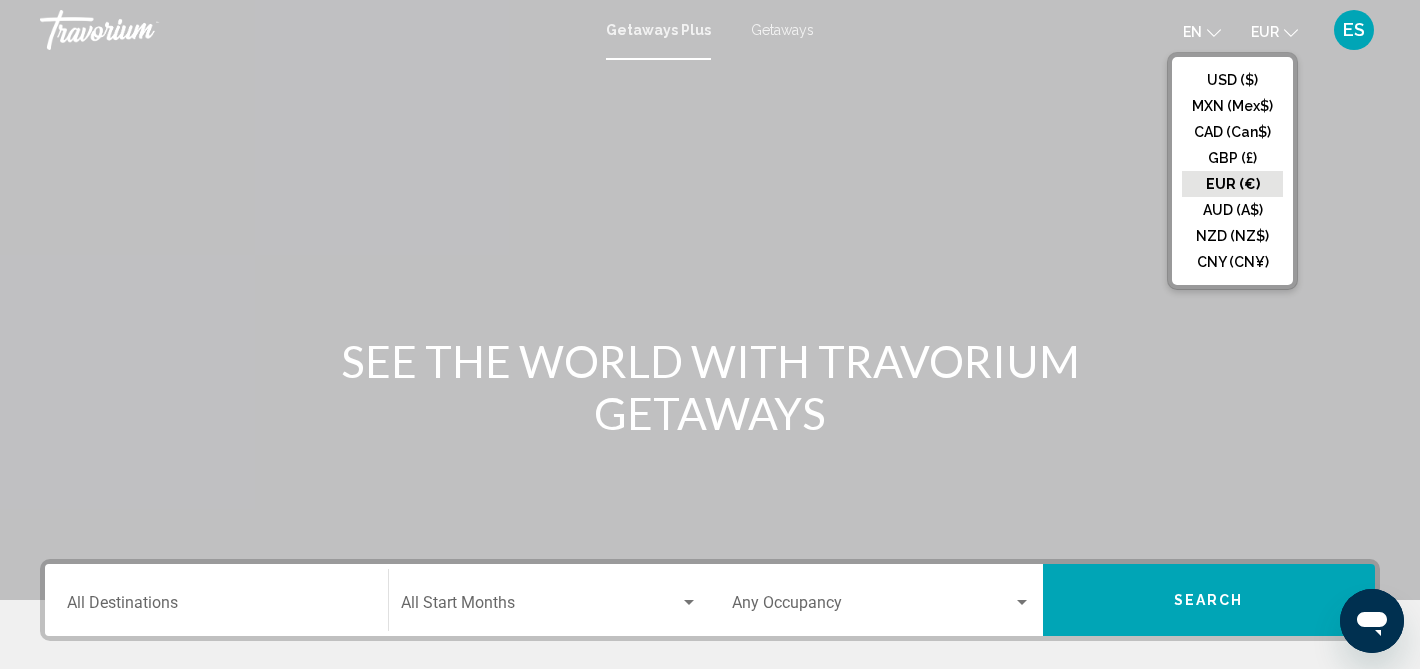 click on "EUR (€)" 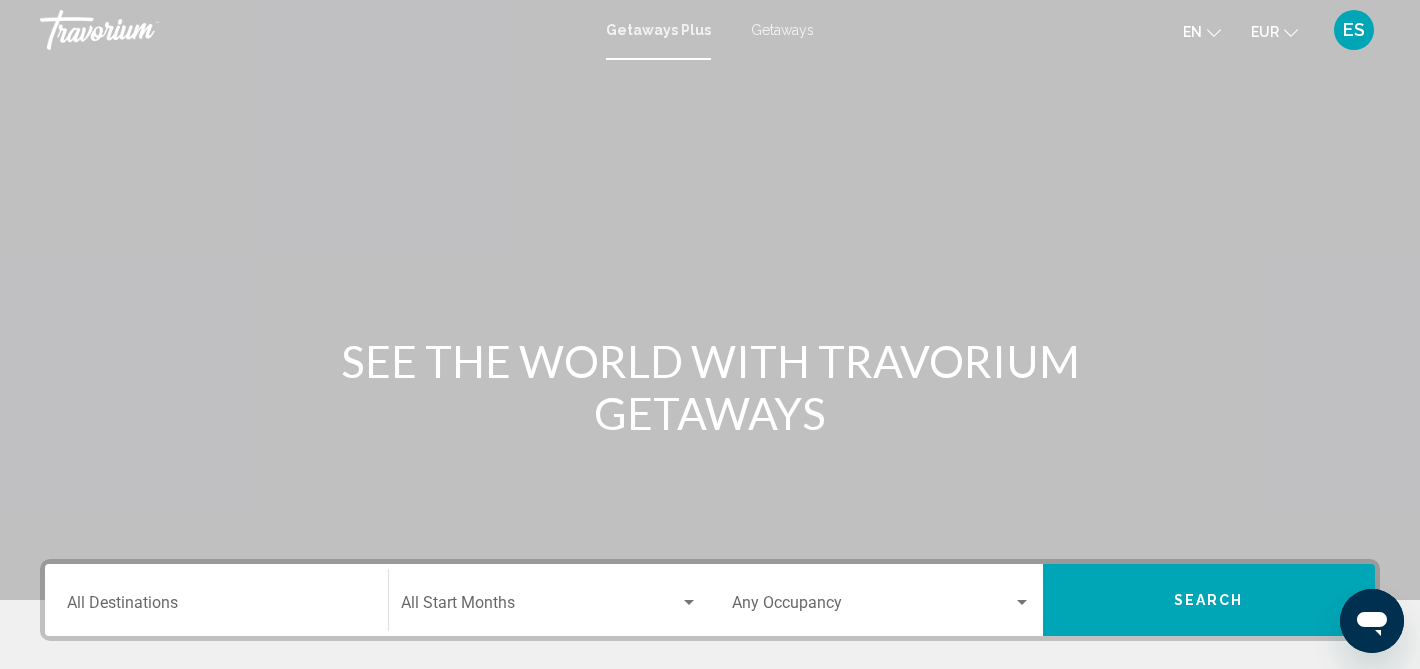 click on "Destination All Destinations" at bounding box center (216, 600) 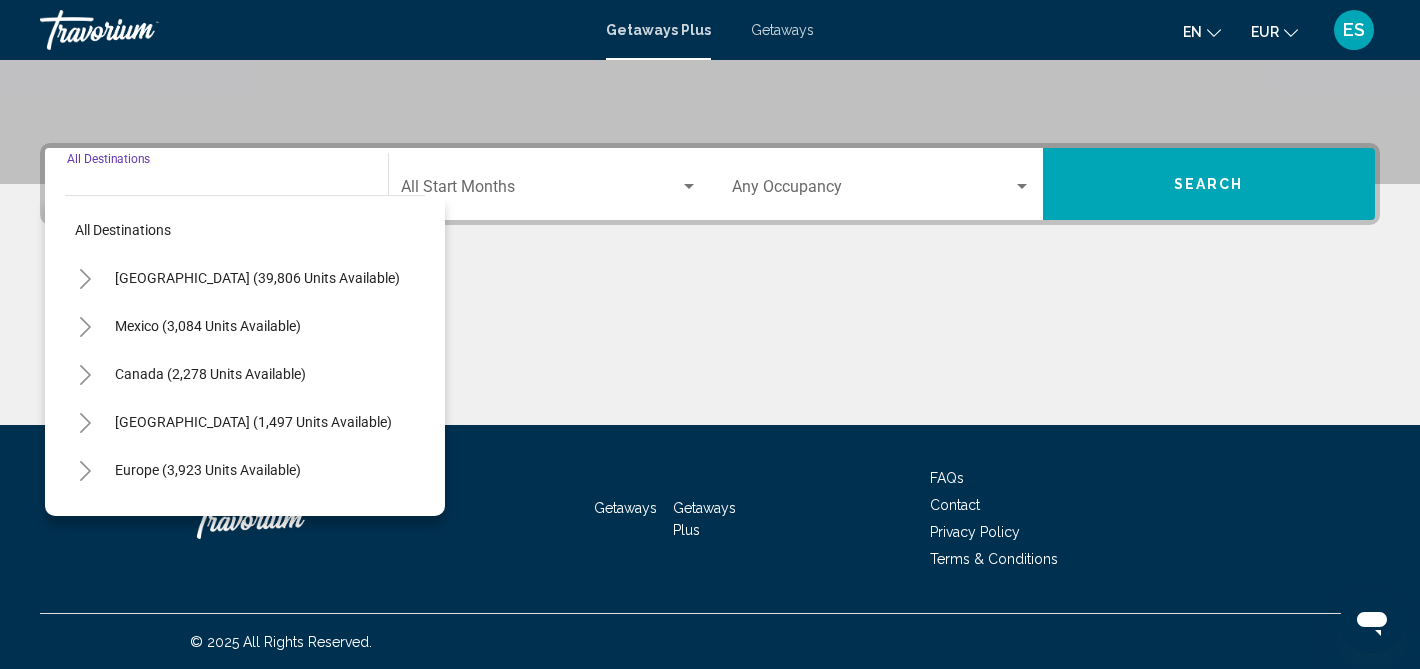 scroll, scrollTop: 417, scrollLeft: 0, axis: vertical 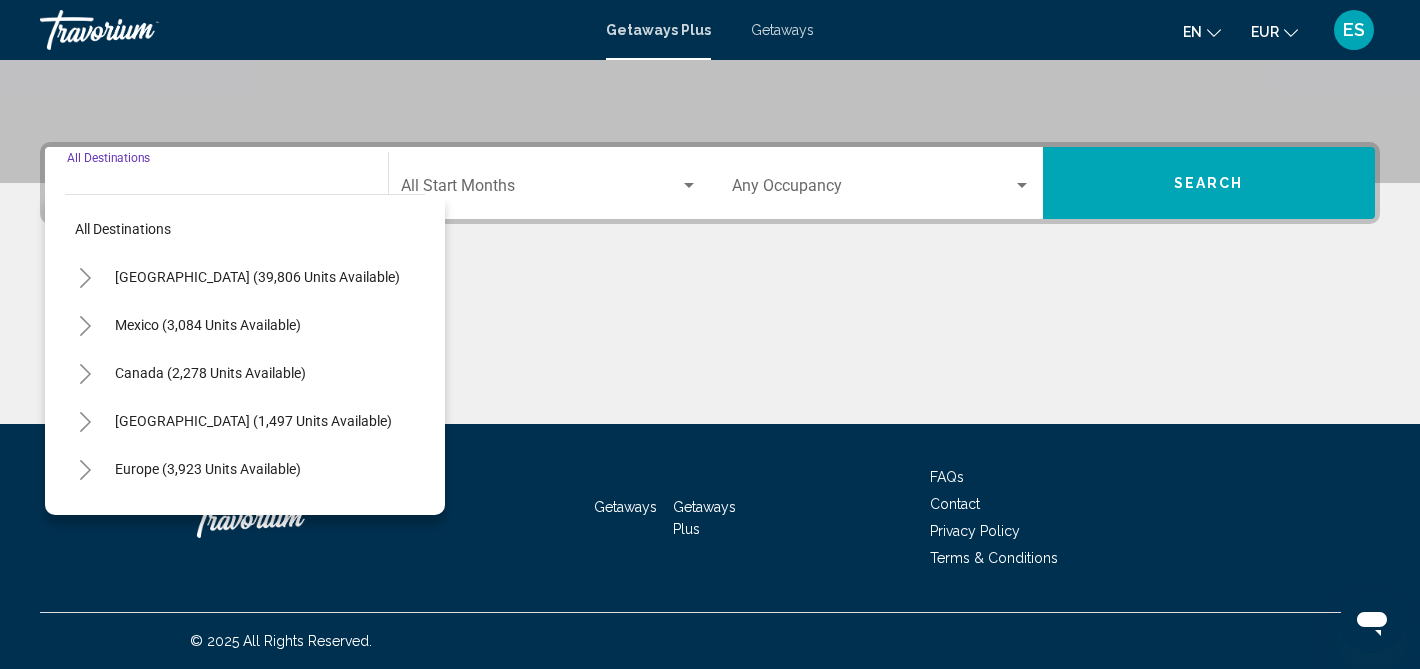 click 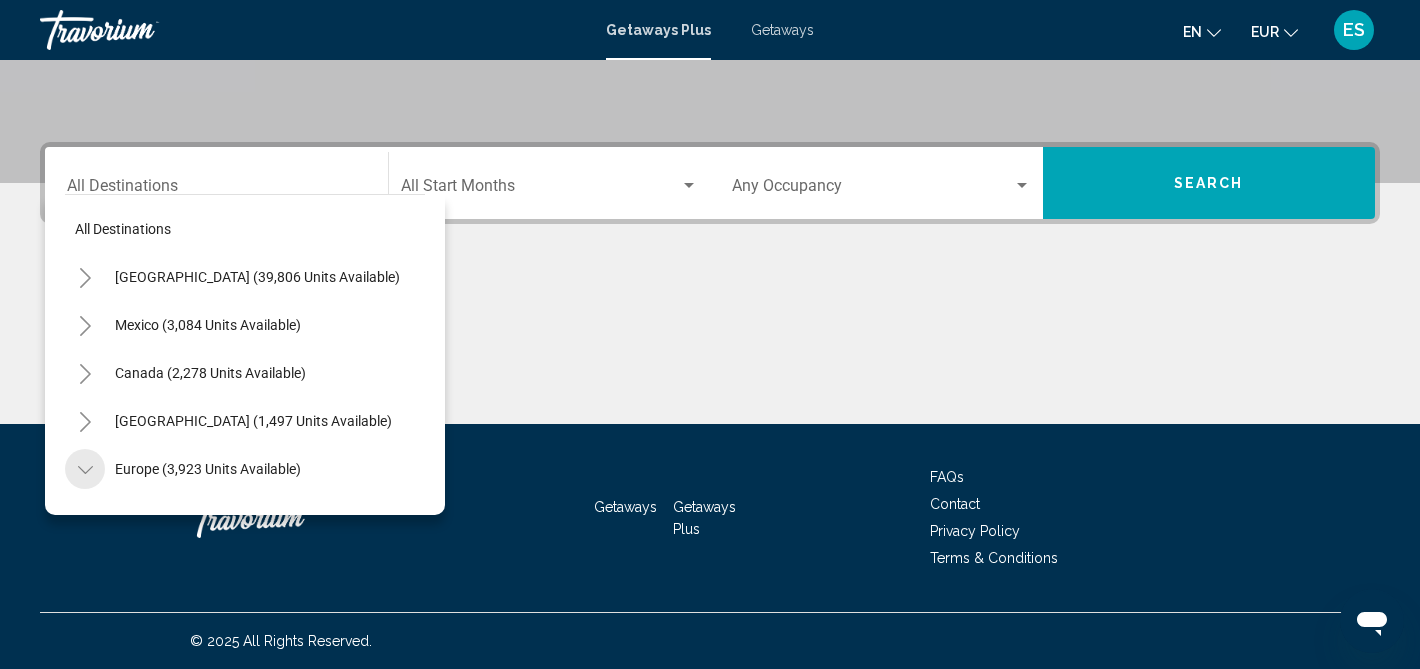 click 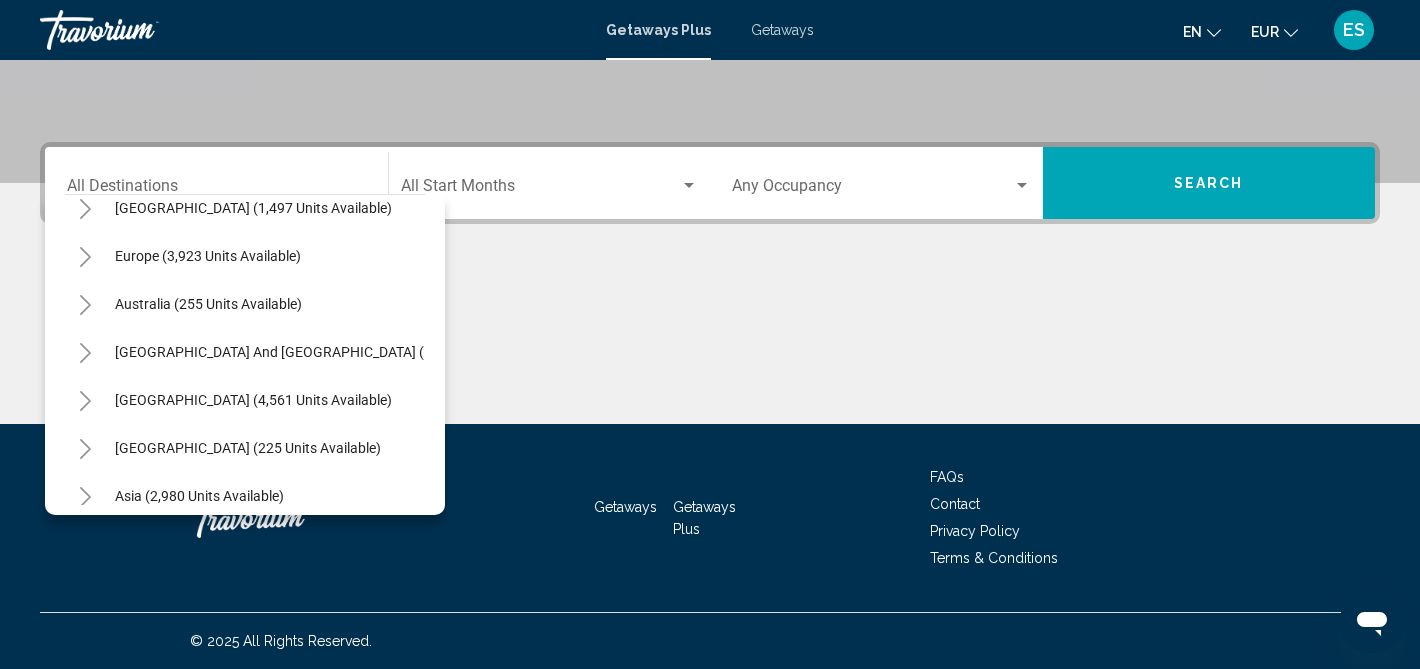 scroll, scrollTop: 324, scrollLeft: 0, axis: vertical 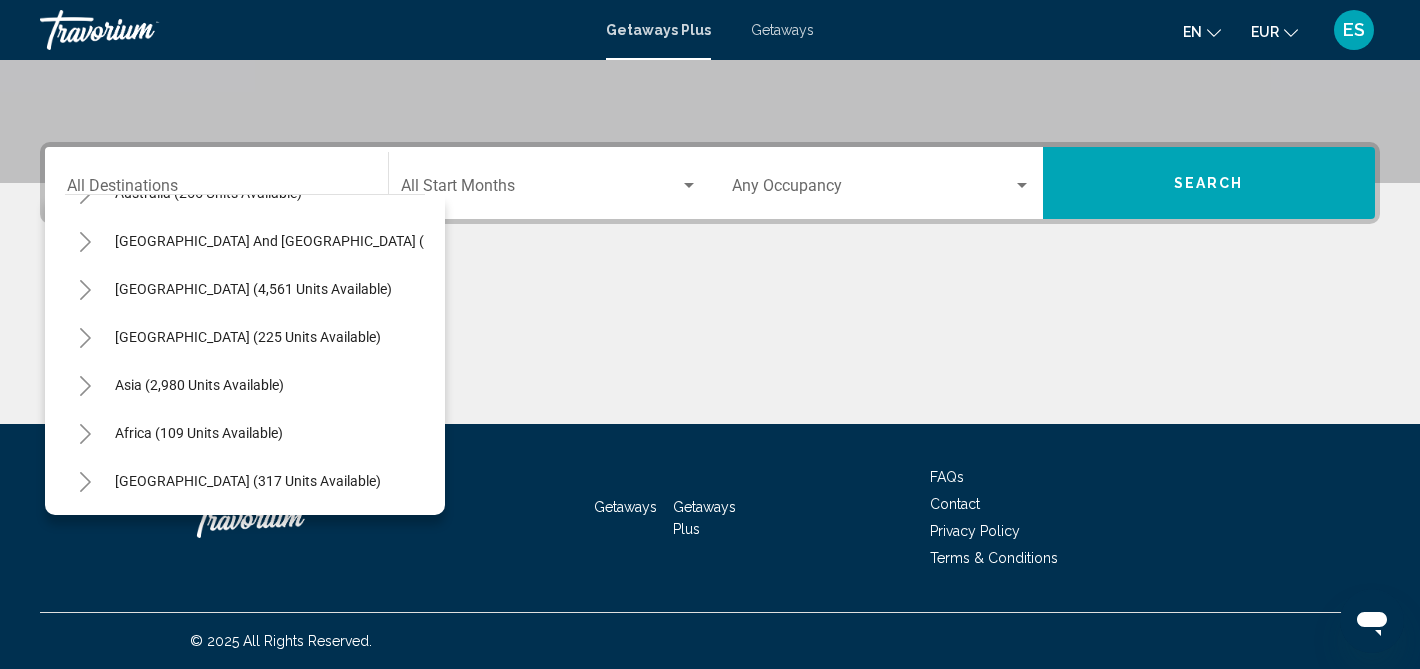 click 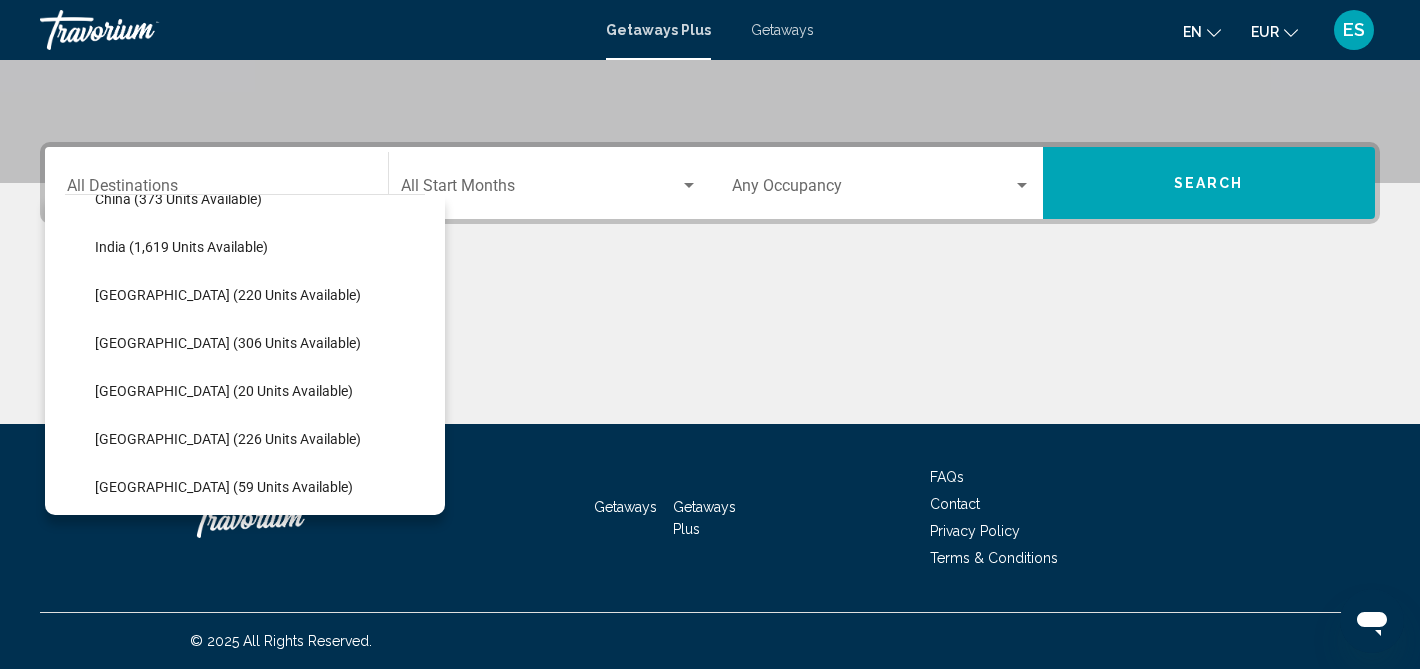 scroll, scrollTop: 804, scrollLeft: 0, axis: vertical 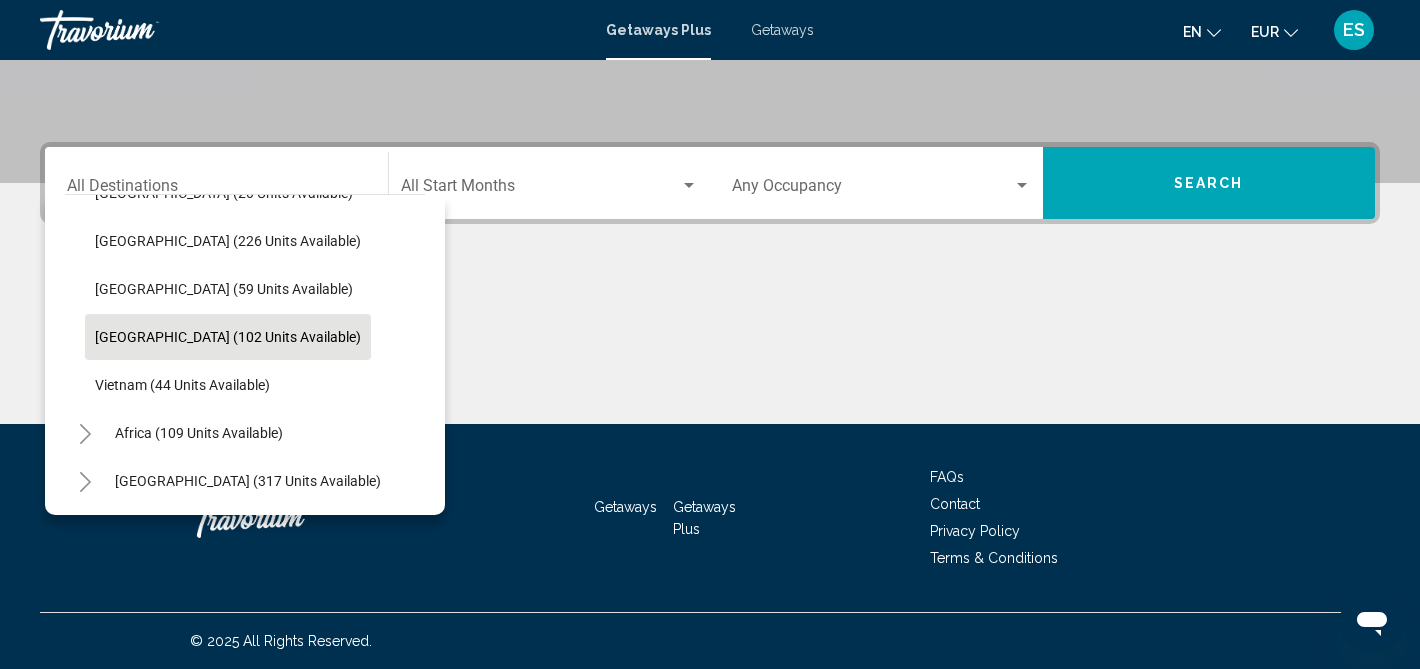 click on "[GEOGRAPHIC_DATA] (102 units available)" 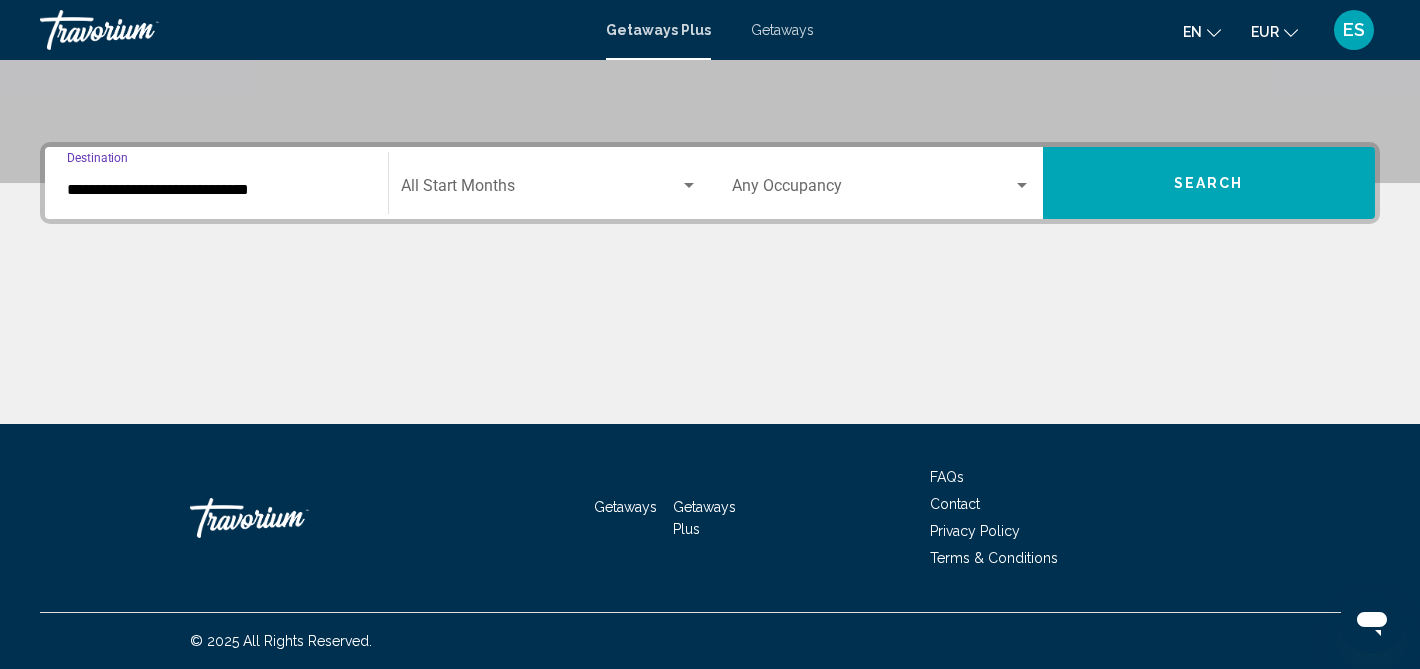 click at bounding box center (541, 190) 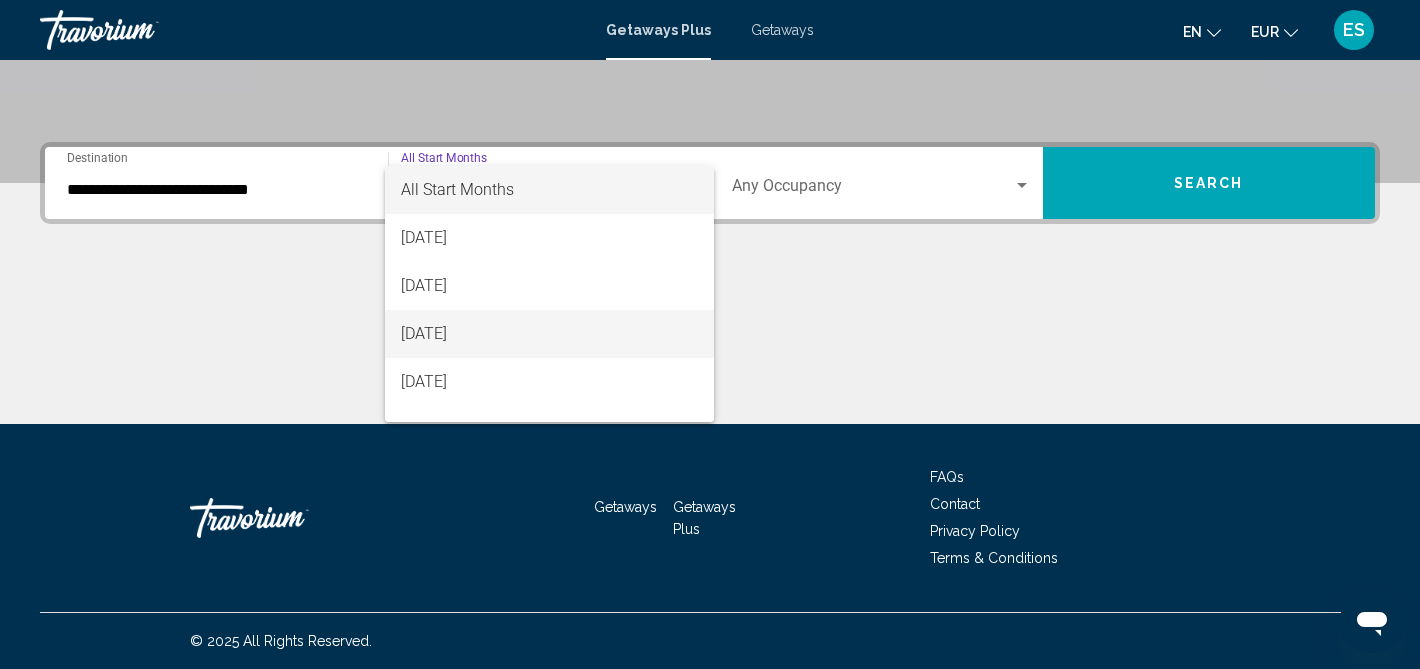 click on "[DATE]" at bounding box center (550, 334) 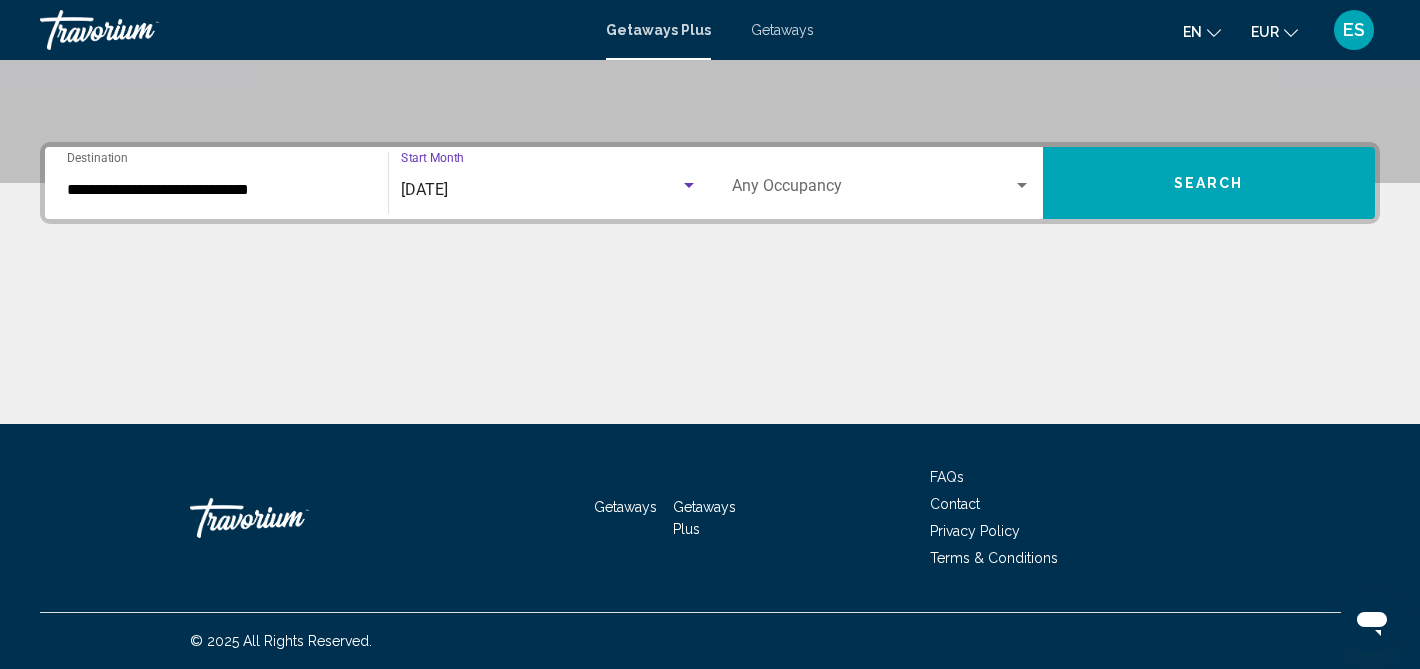 click on "Search" at bounding box center (1209, 183) 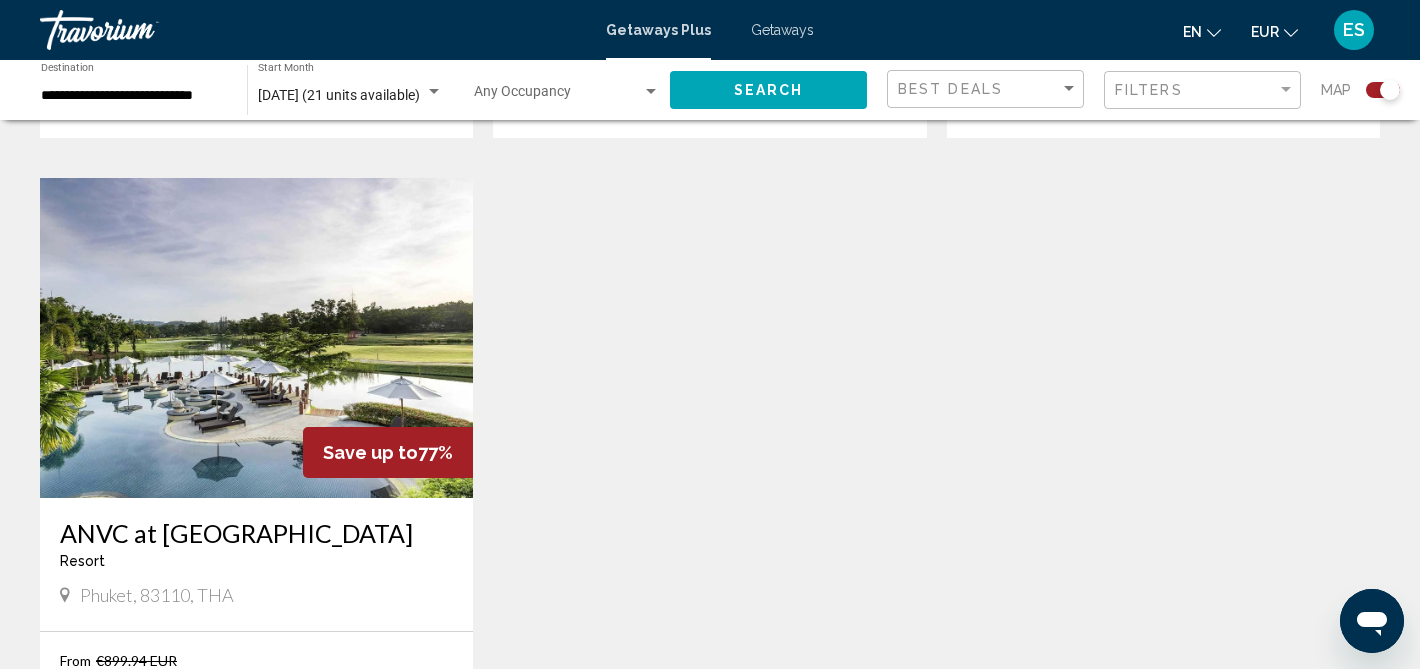 scroll, scrollTop: 1385, scrollLeft: 0, axis: vertical 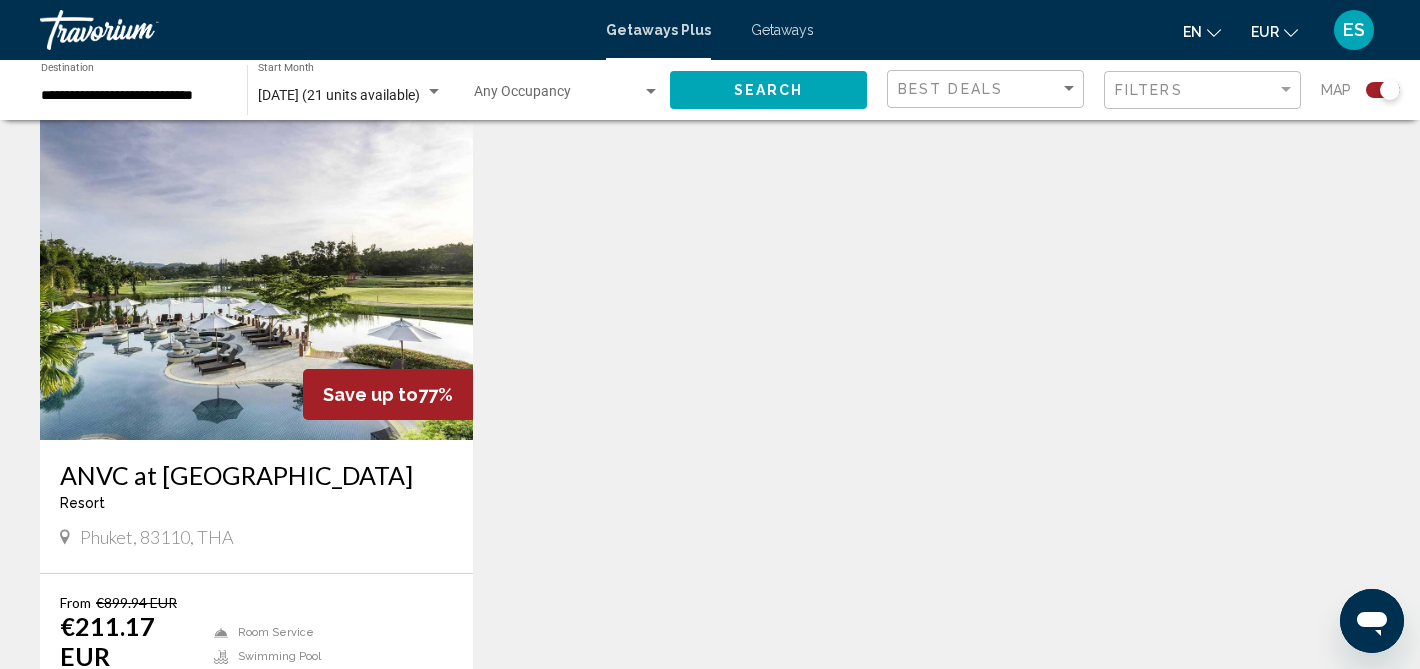 click at bounding box center [256, 280] 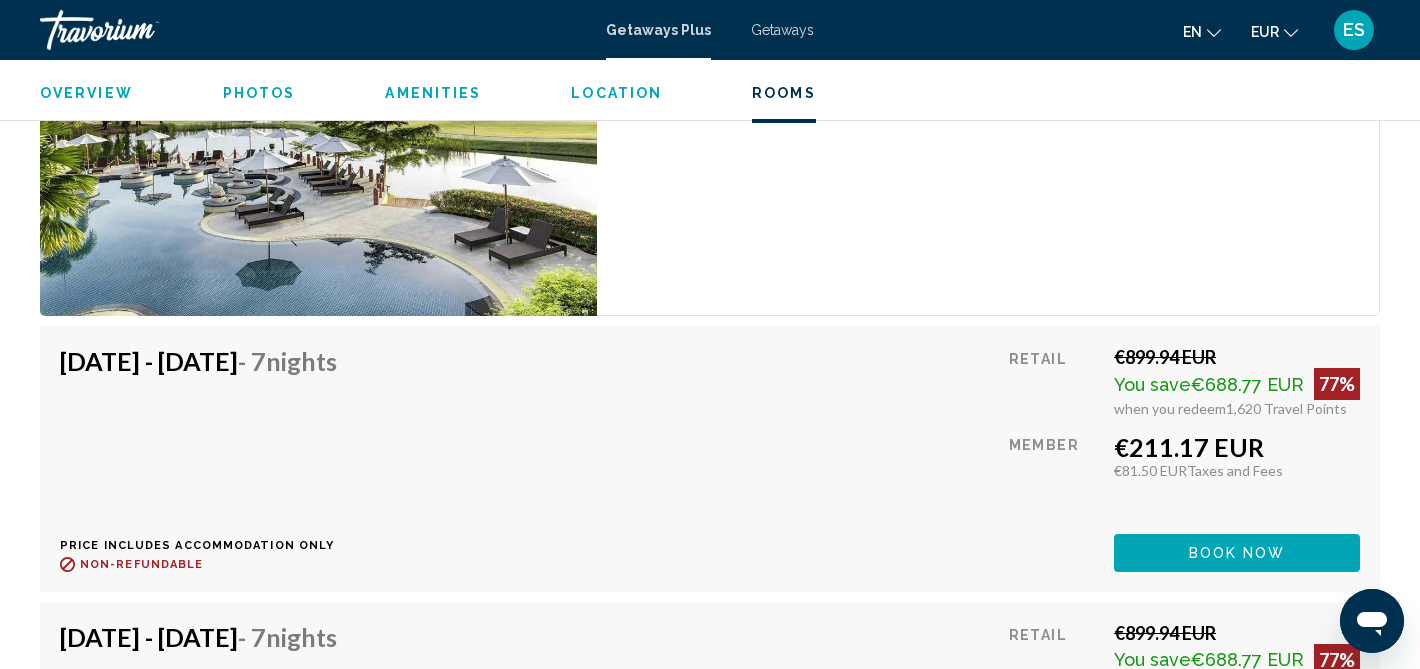 scroll, scrollTop: 3167, scrollLeft: 0, axis: vertical 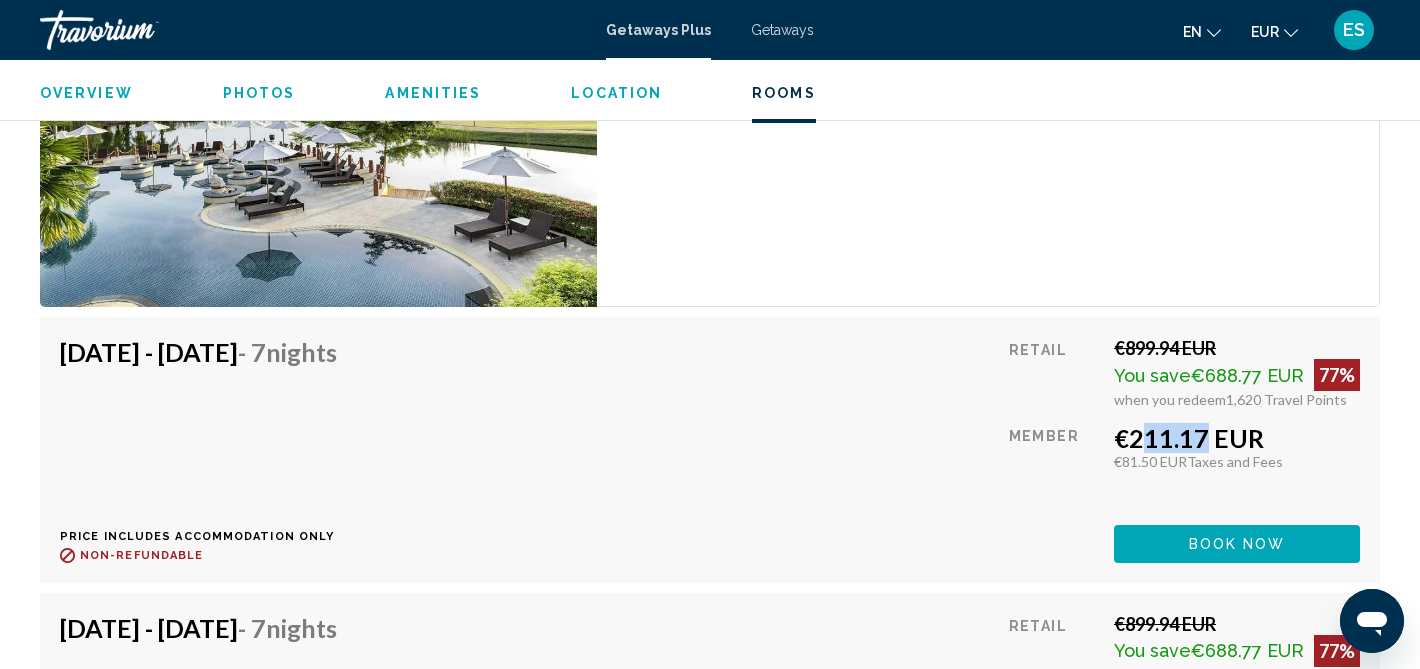 drag, startPoint x: 1126, startPoint y: 438, endPoint x: 1196, endPoint y: 439, distance: 70.00714 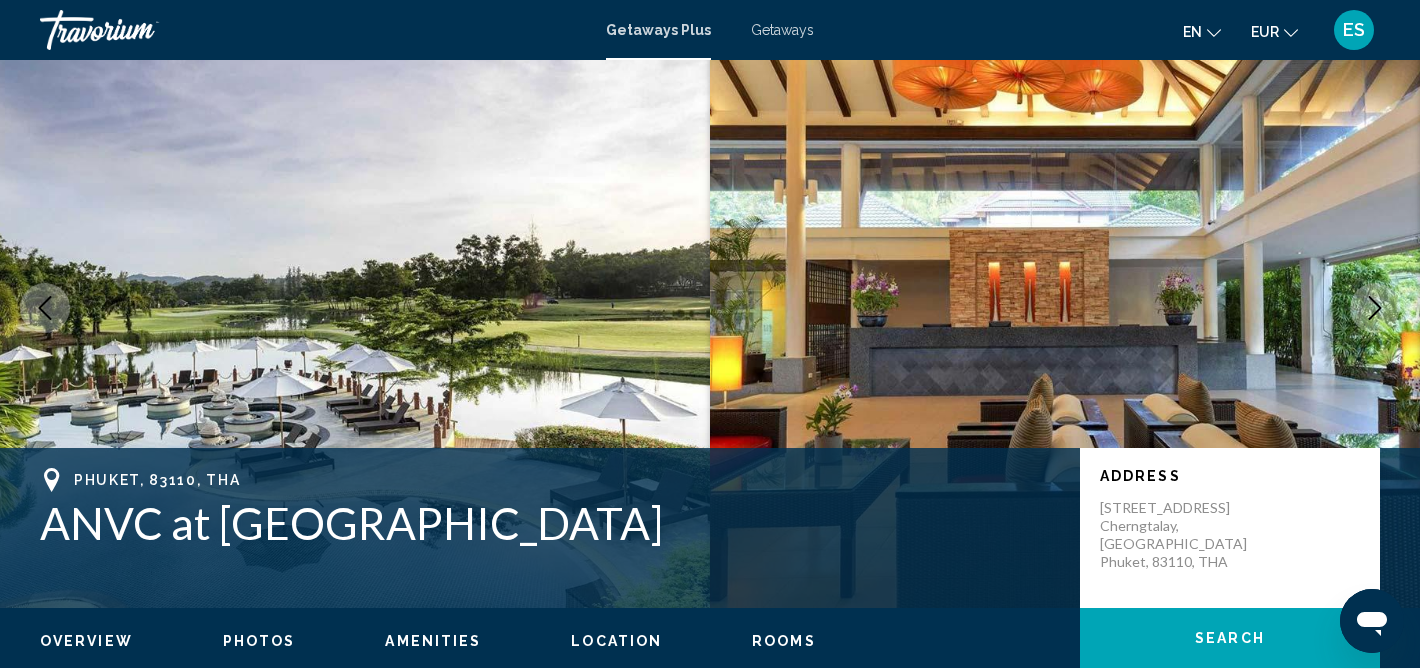 scroll, scrollTop: 0, scrollLeft: 0, axis: both 